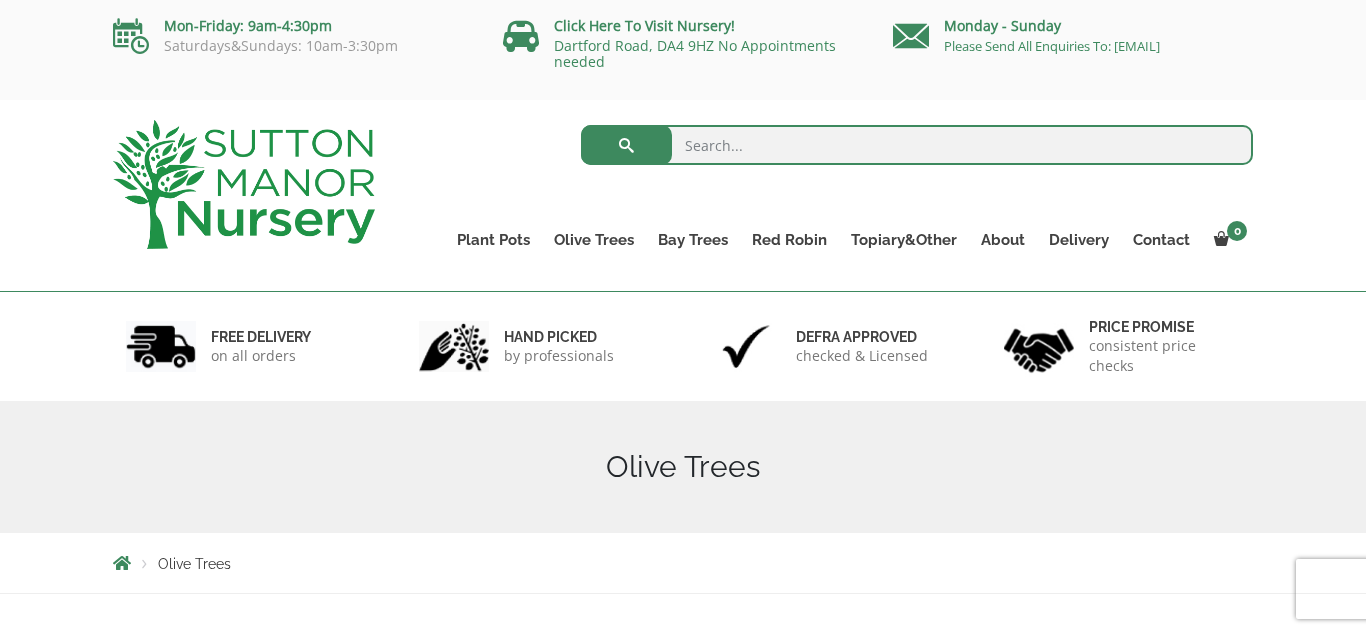 scroll, scrollTop: 147, scrollLeft: 0, axis: vertical 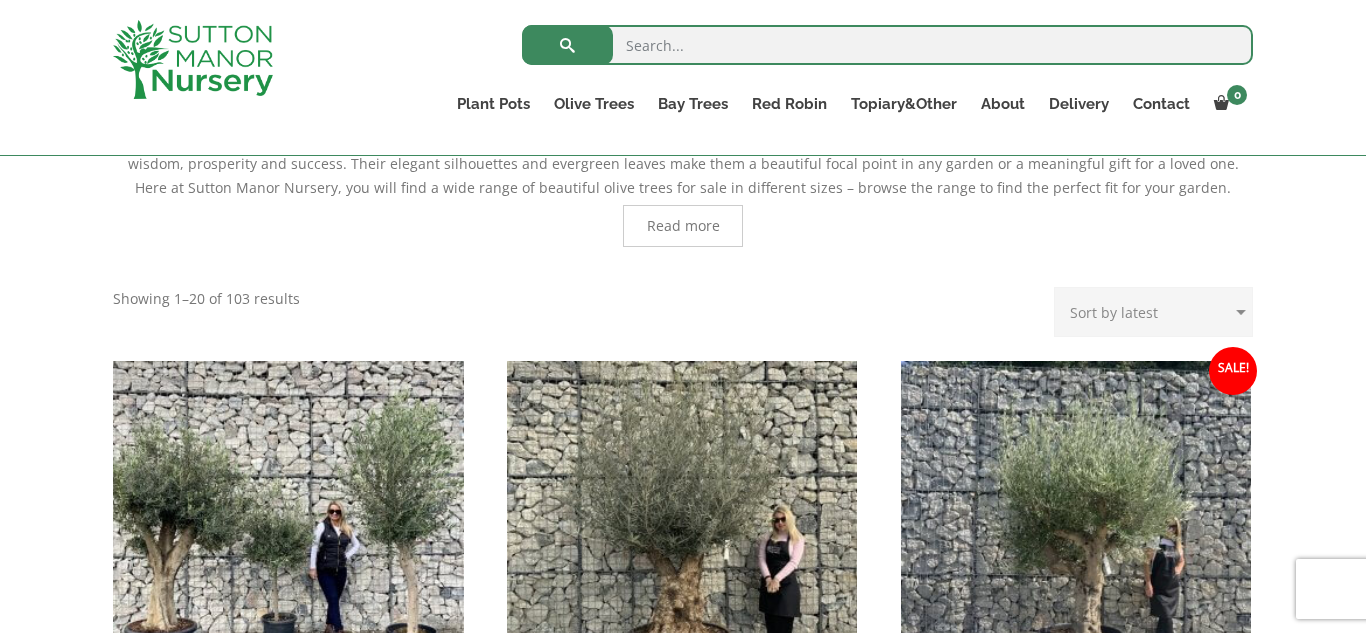 click on "Sort by popularity
Sort by latest
Sort by price: low to high
Sort by price: high to low" at bounding box center (1153, 312) 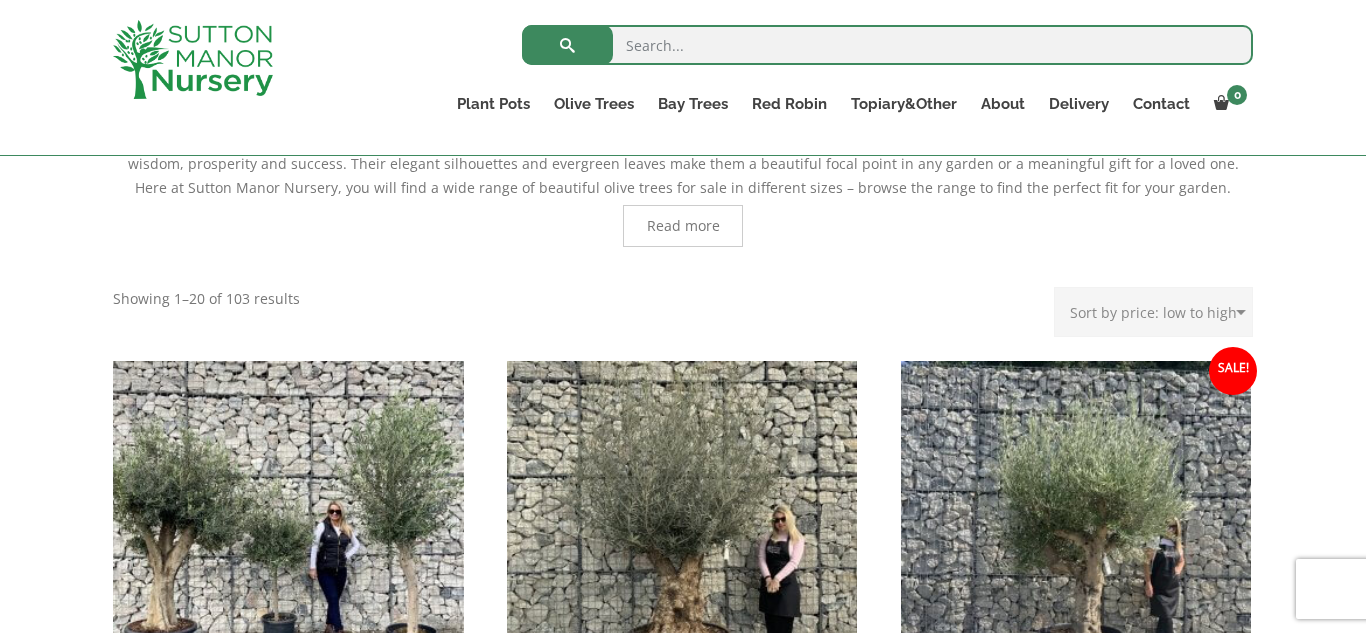 click on "Sort by popularity
Sort by latest
Sort by price: low to high
Sort by price: high to low" at bounding box center (1153, 312) 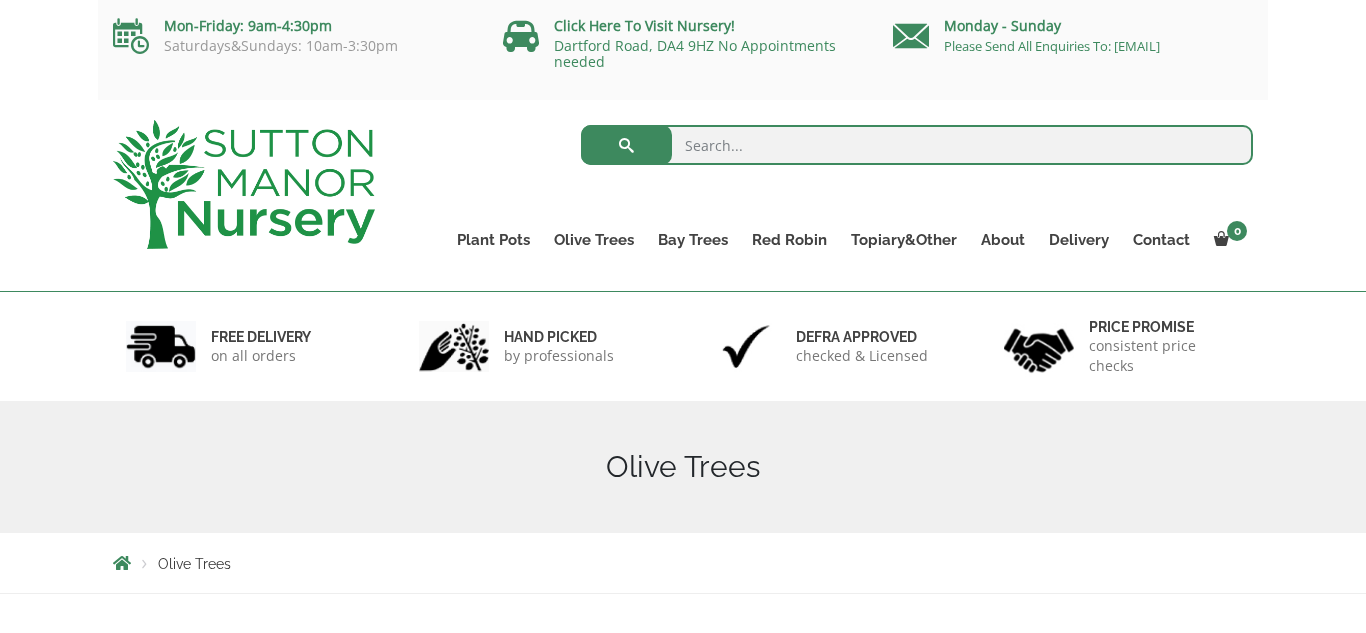 scroll, scrollTop: 0, scrollLeft: 0, axis: both 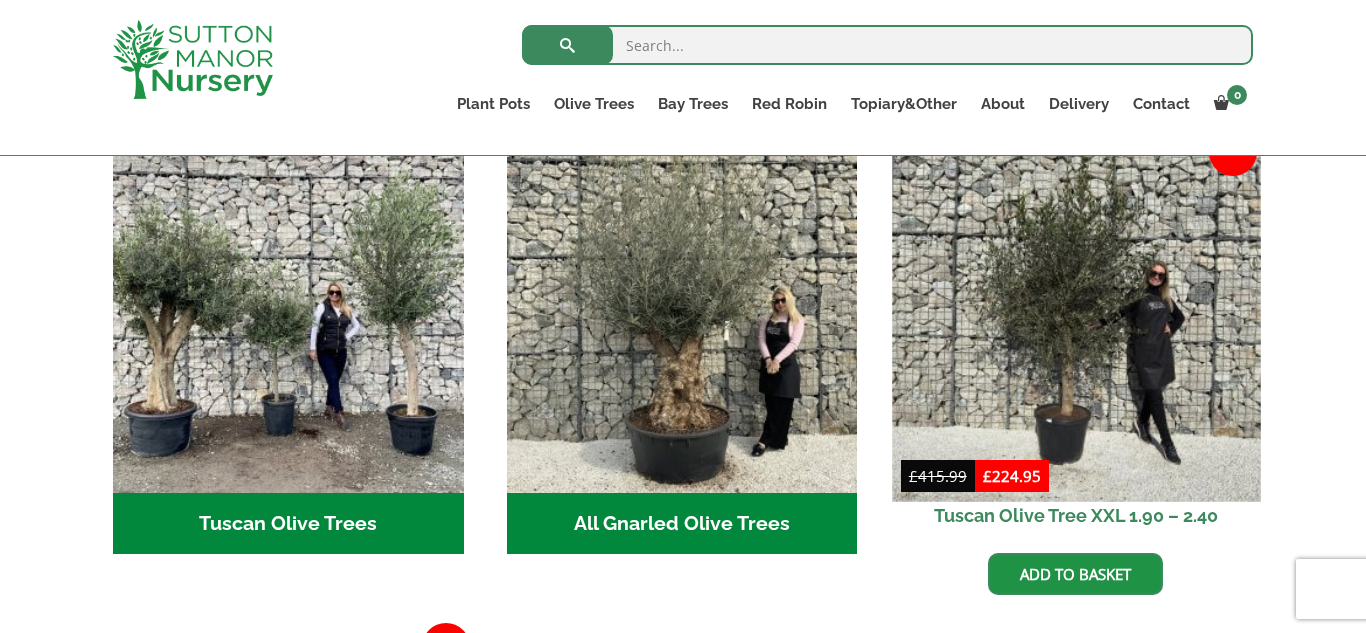 click at bounding box center (1076, 317) 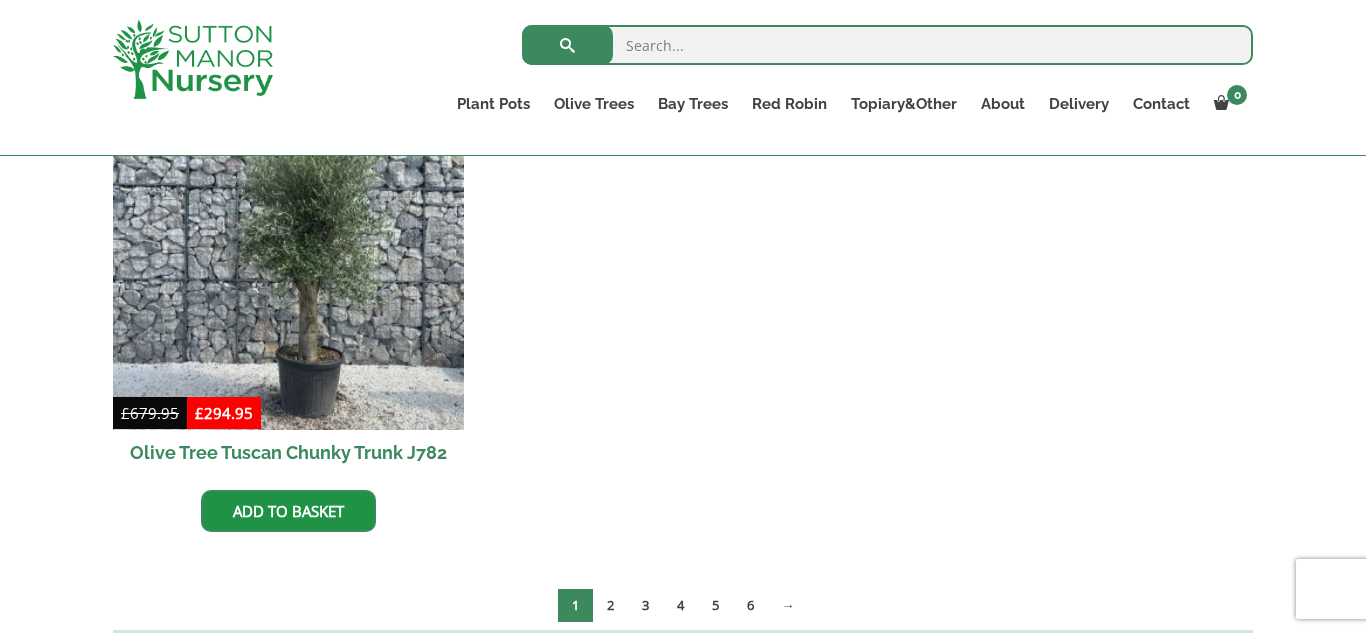 scroll, scrollTop: 1292, scrollLeft: 0, axis: vertical 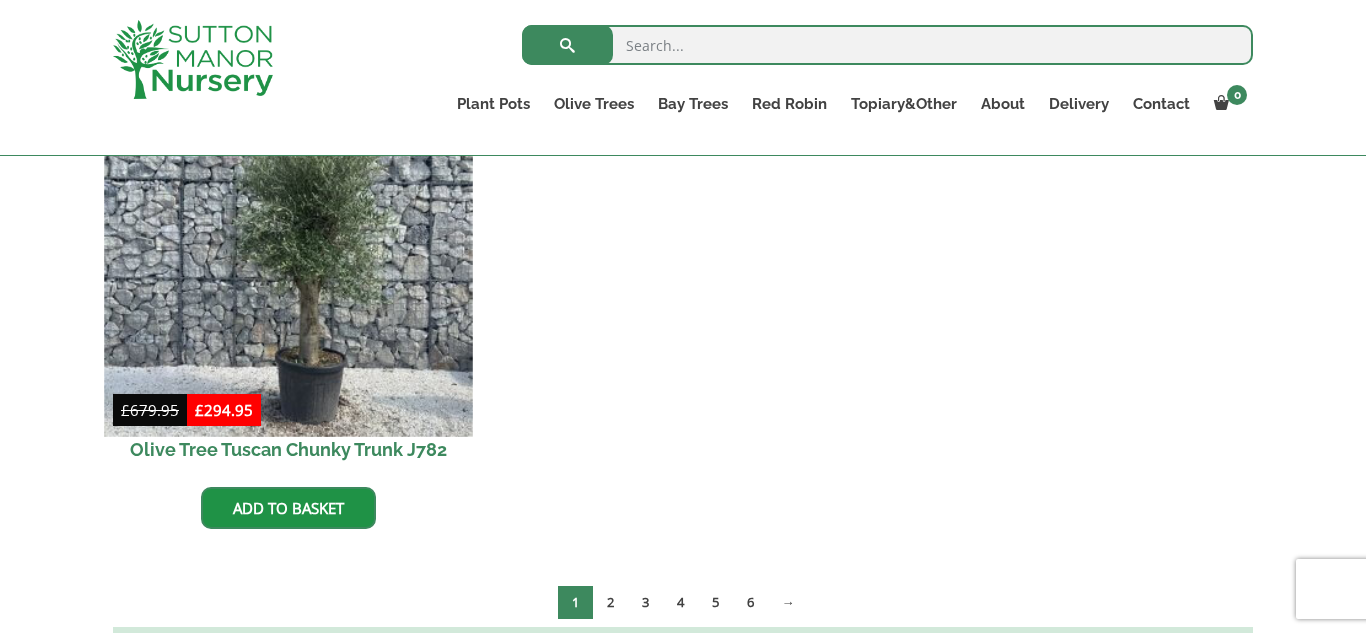 click at bounding box center (288, 252) 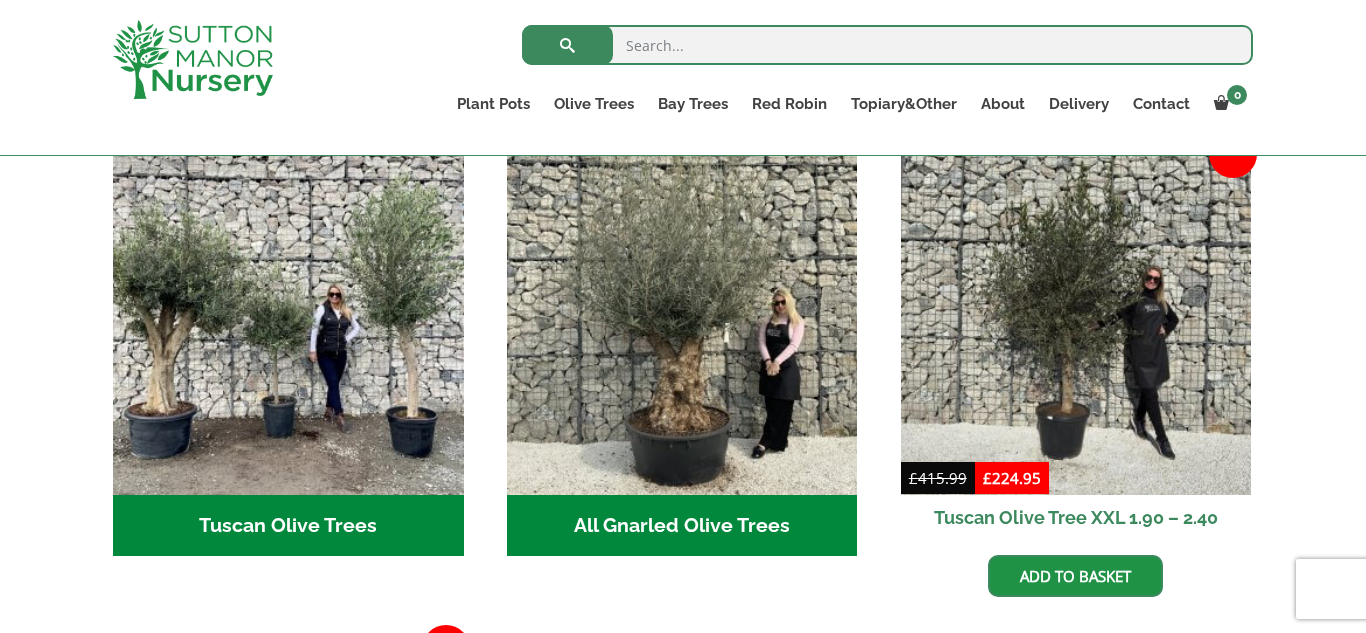 scroll, scrollTop: 719, scrollLeft: 0, axis: vertical 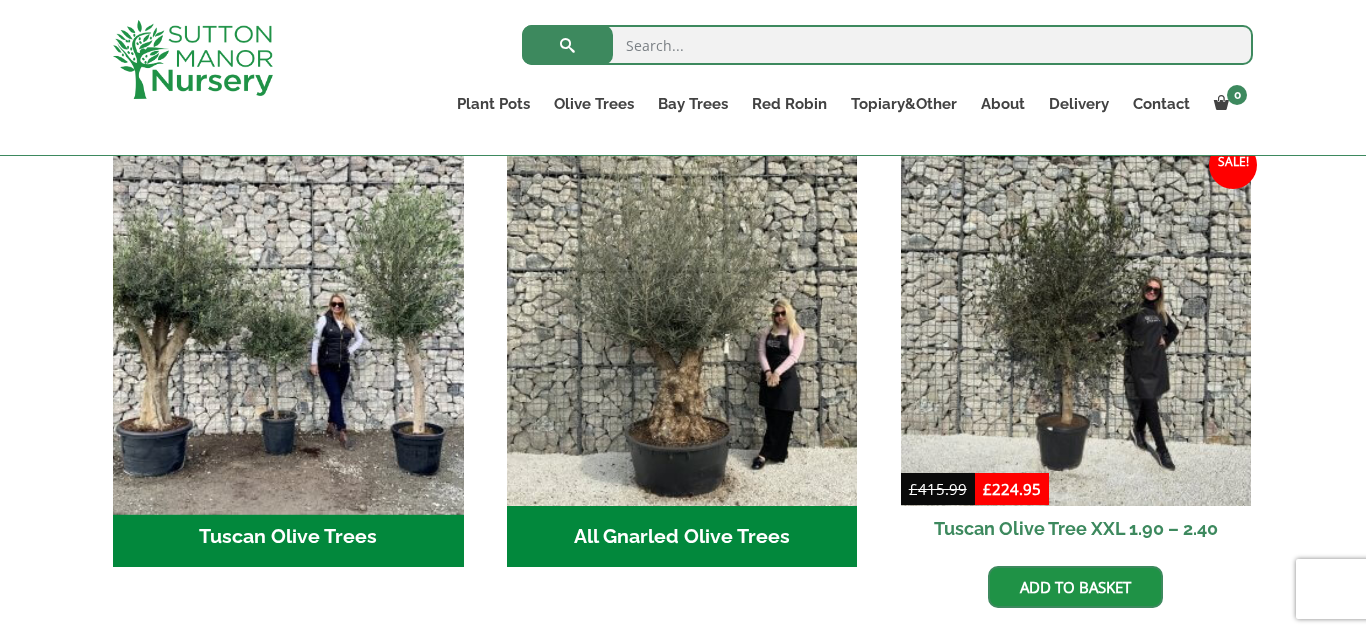 click at bounding box center (288, 330) 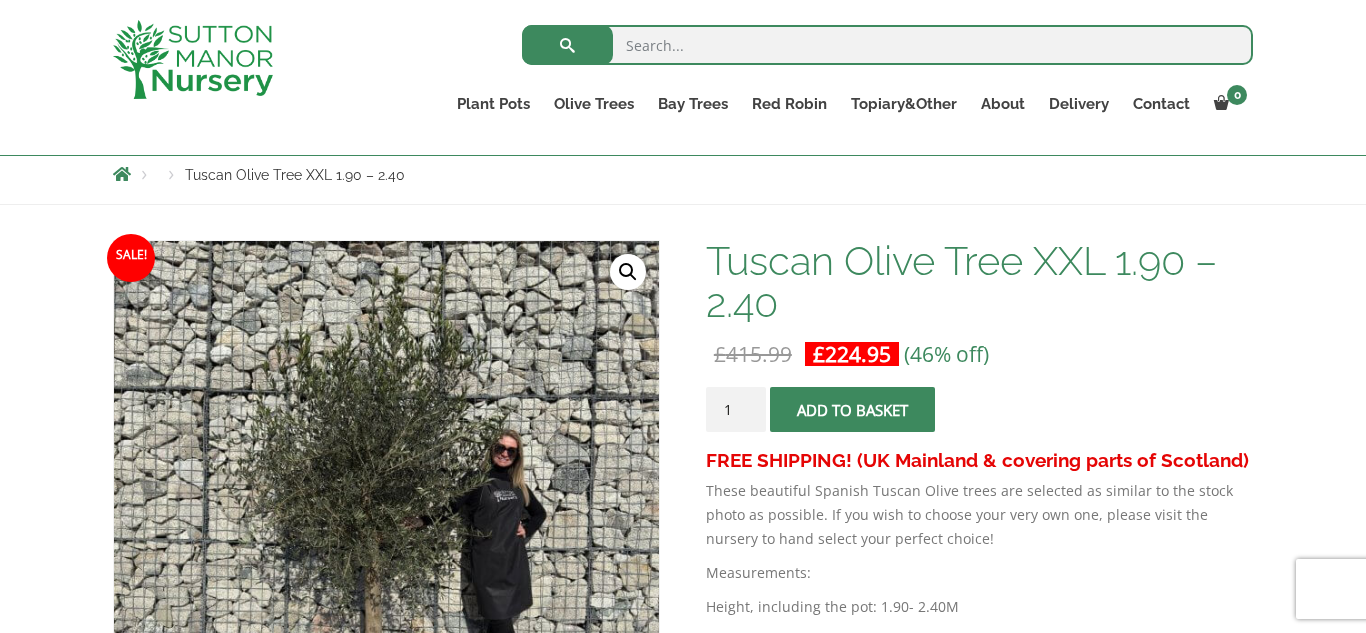 scroll, scrollTop: 0, scrollLeft: 0, axis: both 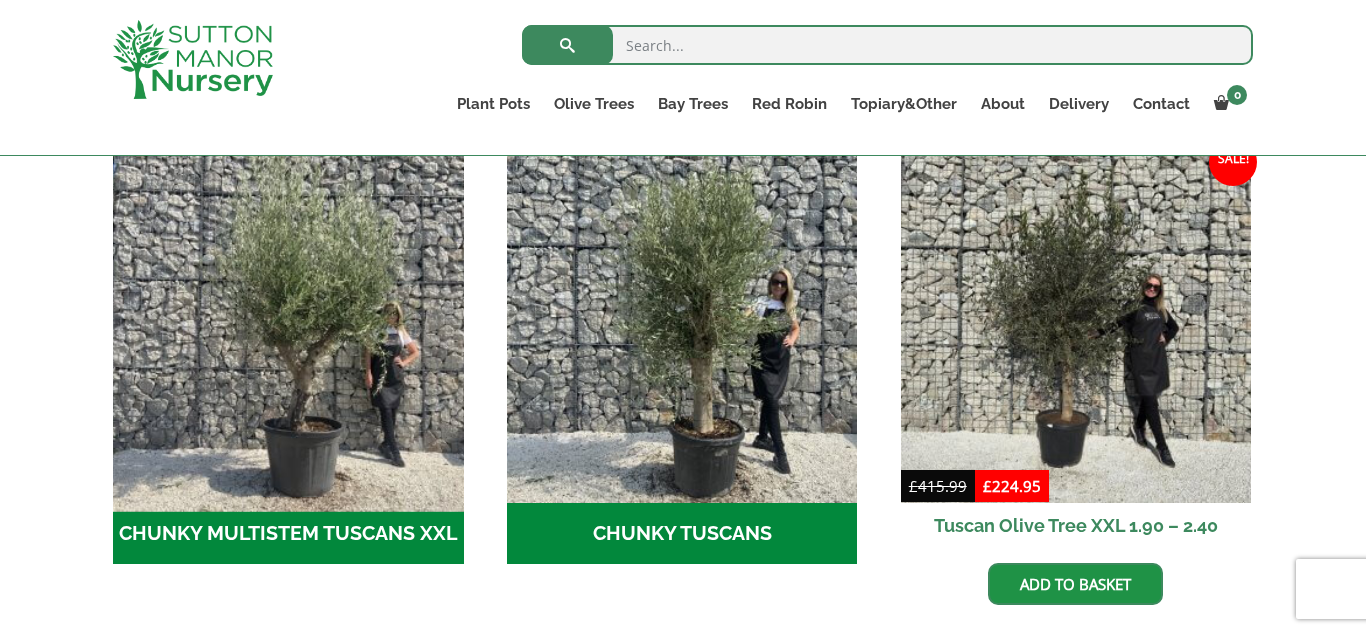 click at bounding box center (288, 327) 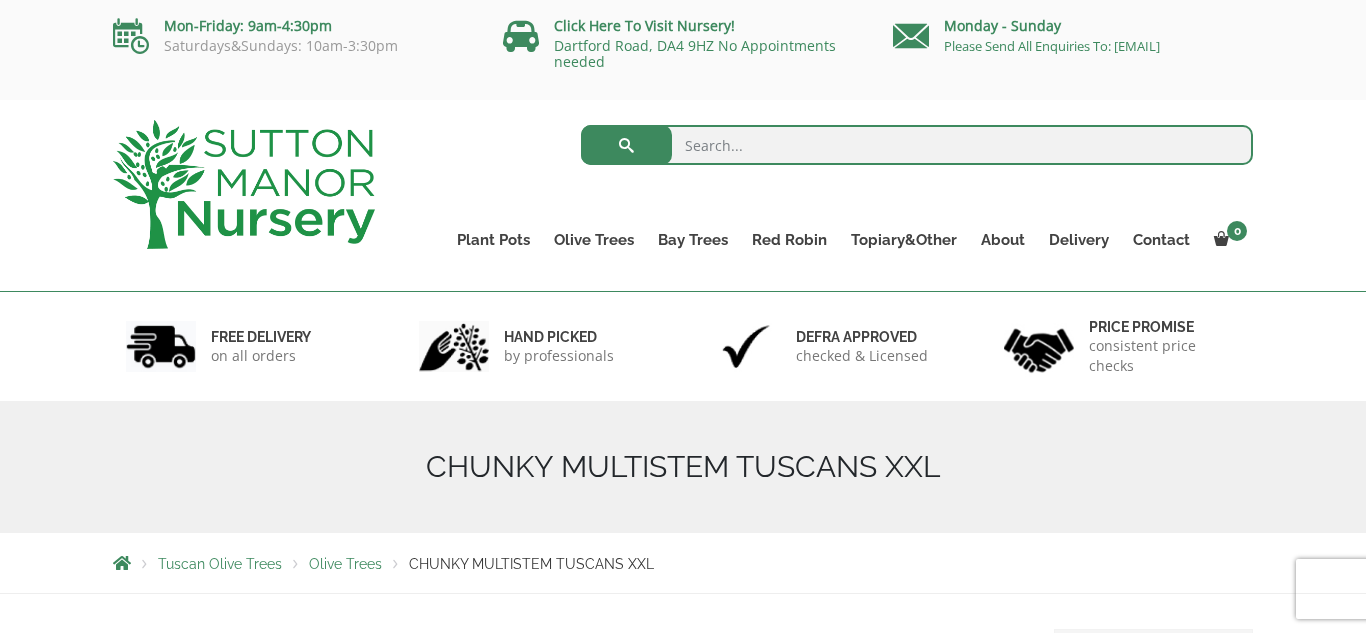 scroll, scrollTop: 0, scrollLeft: 0, axis: both 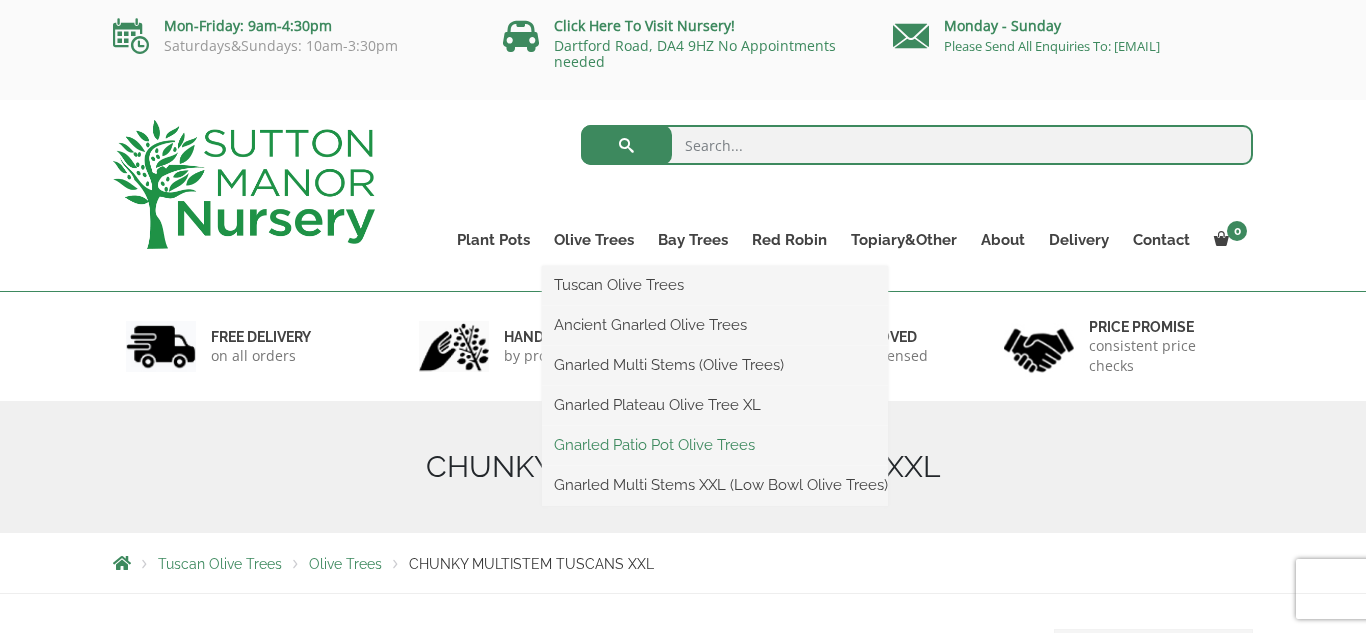 click on "Gnarled Patio Pot Olive Trees" at bounding box center [715, 445] 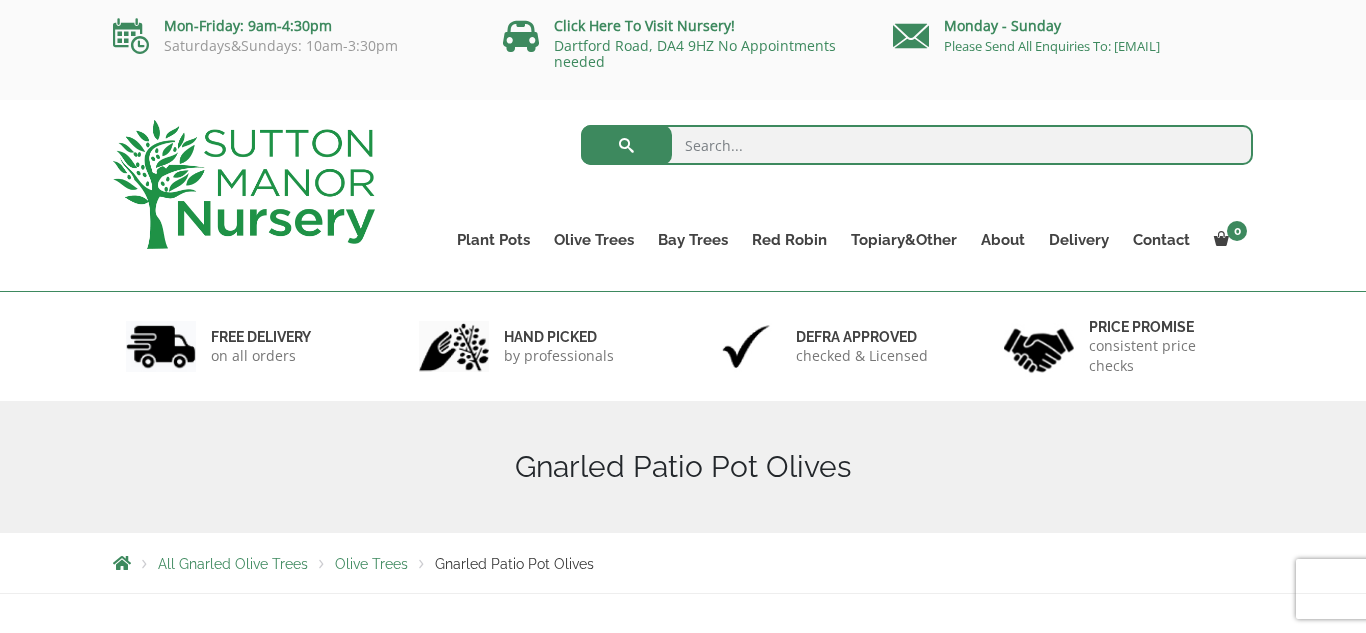 scroll, scrollTop: 0, scrollLeft: 0, axis: both 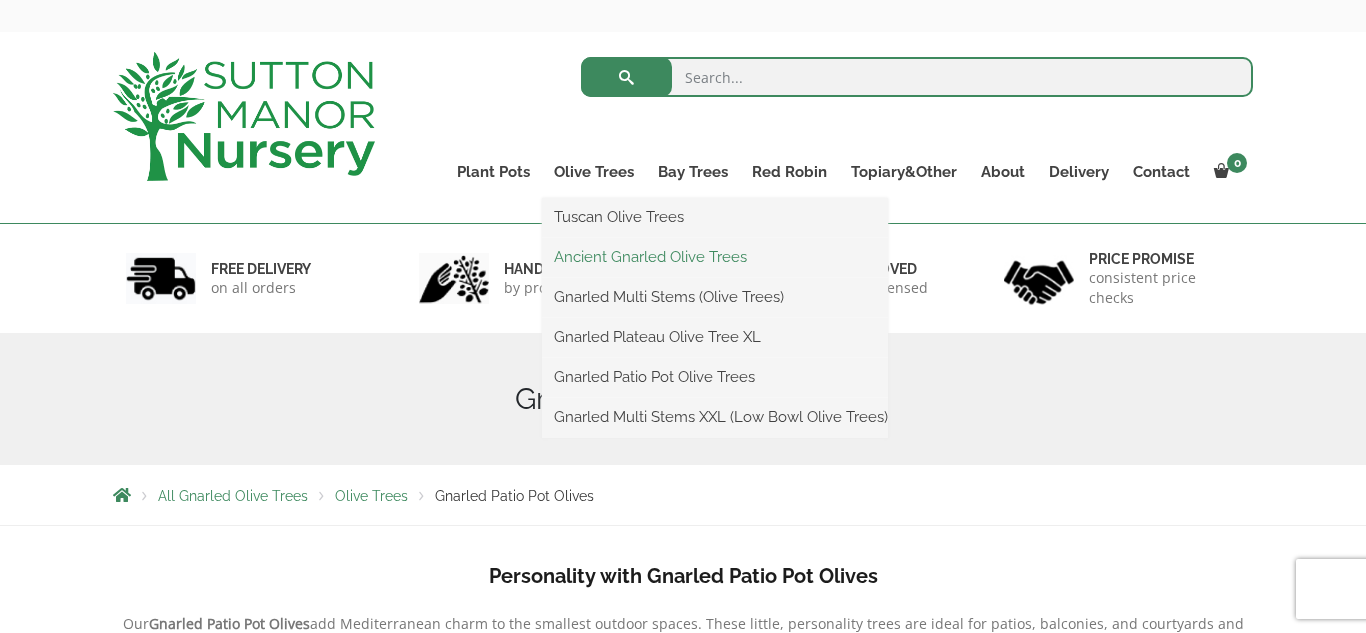 click on "Ancient Gnarled Olive Trees" at bounding box center [715, 257] 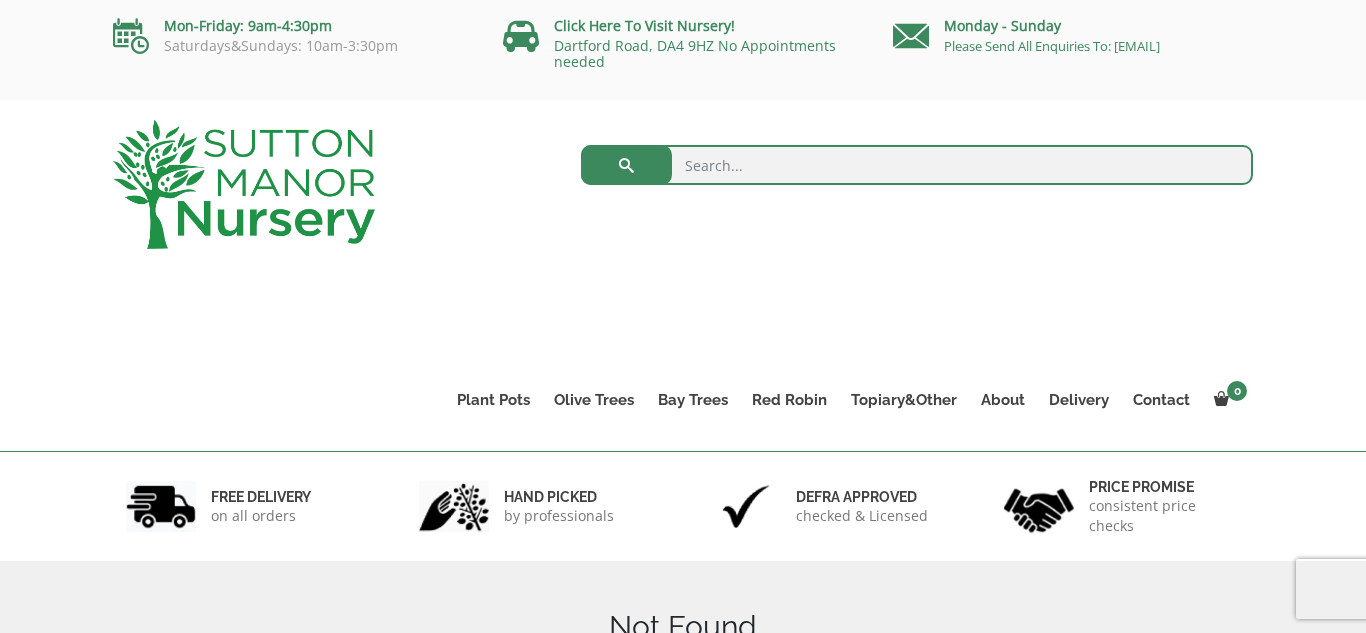 scroll, scrollTop: 0, scrollLeft: 0, axis: both 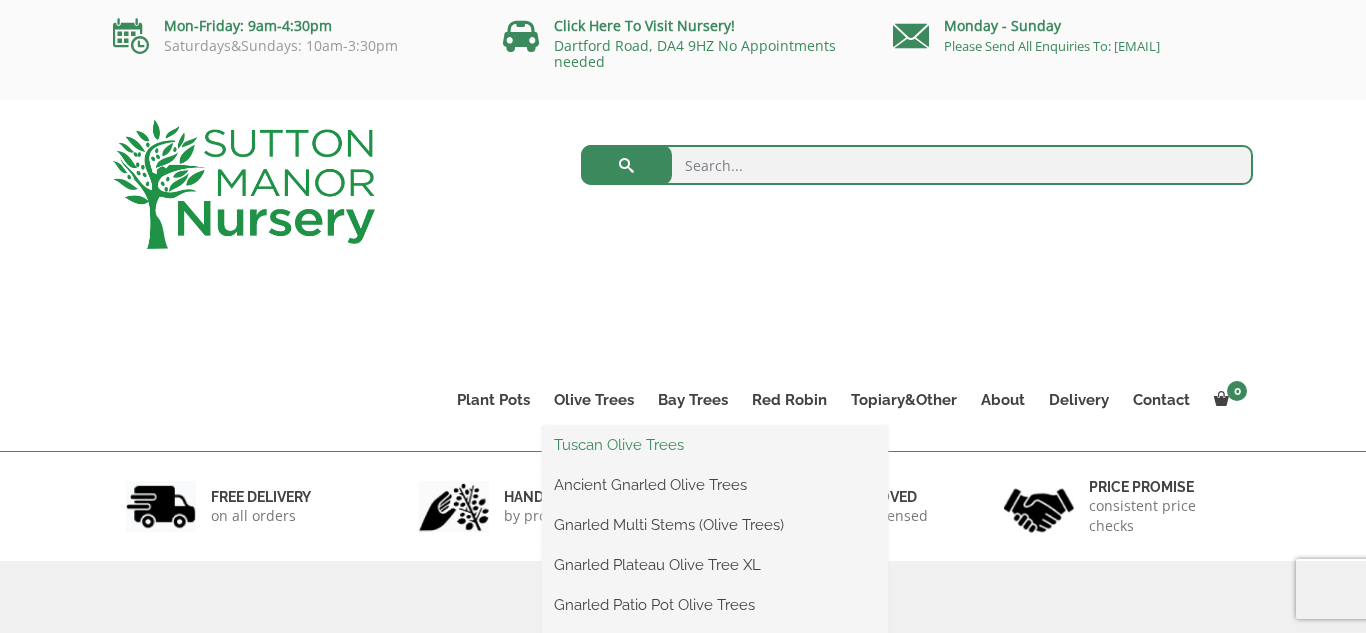 click on "Tuscan Olive Trees" at bounding box center (715, 445) 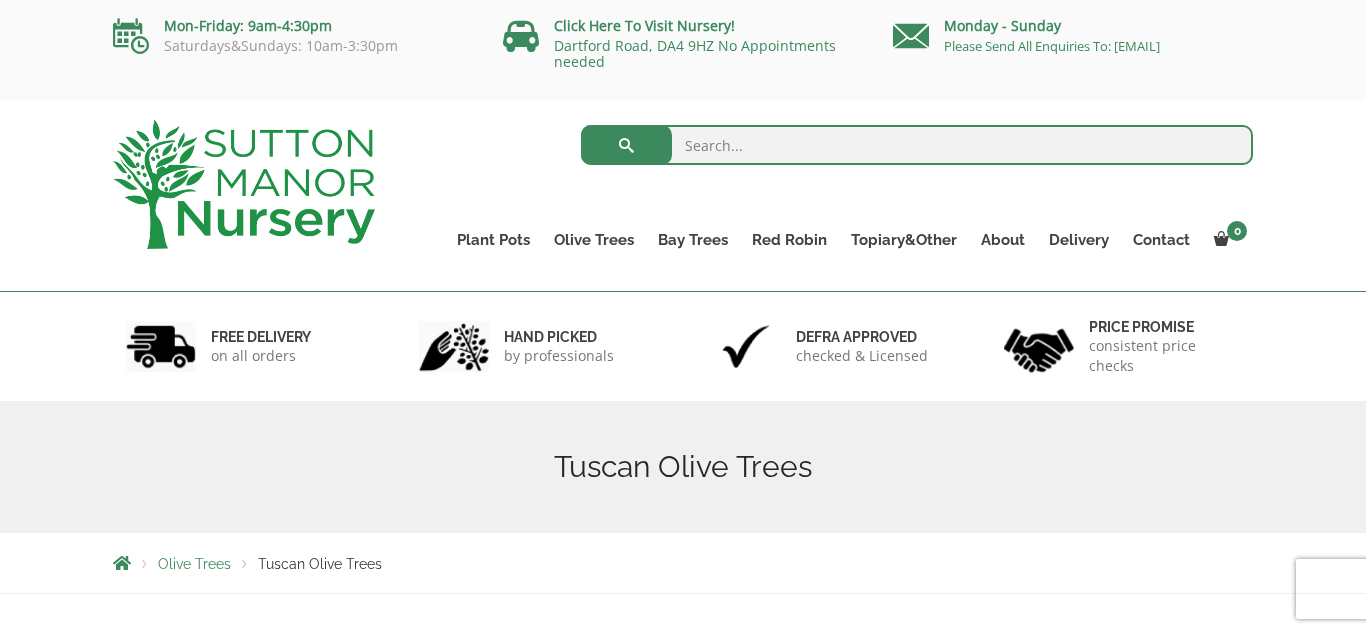 scroll, scrollTop: 0, scrollLeft: 0, axis: both 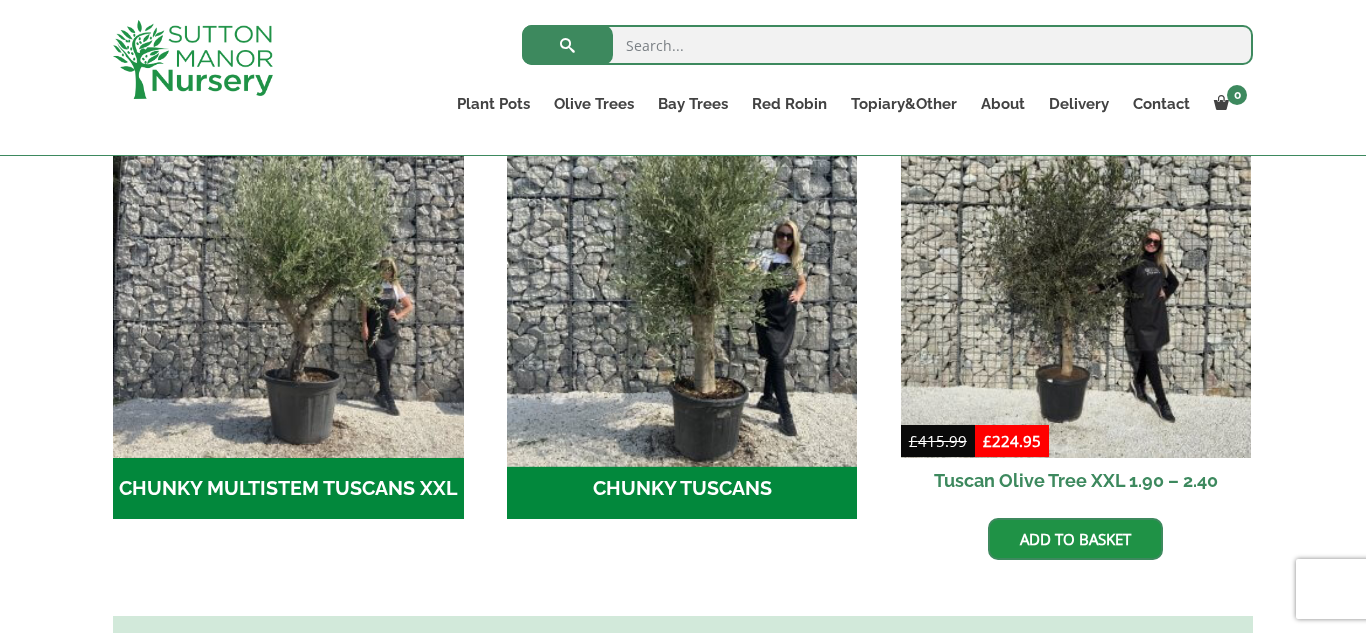 click at bounding box center (682, 282) 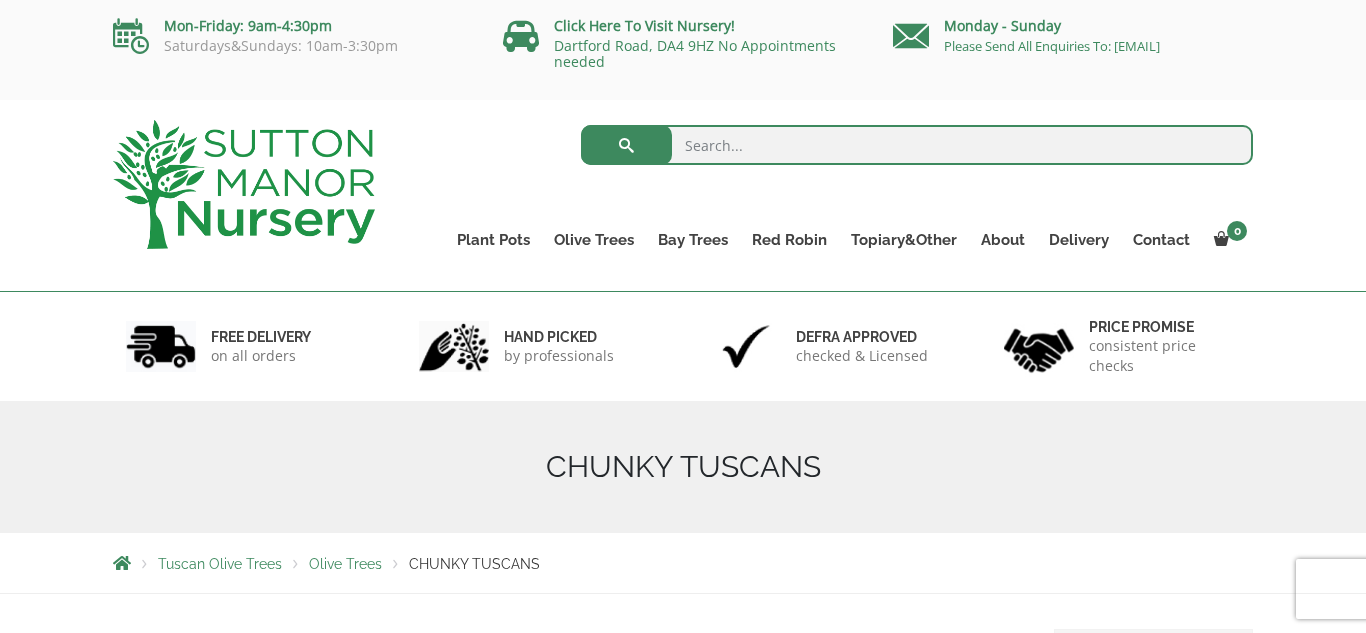 scroll, scrollTop: 0, scrollLeft: 0, axis: both 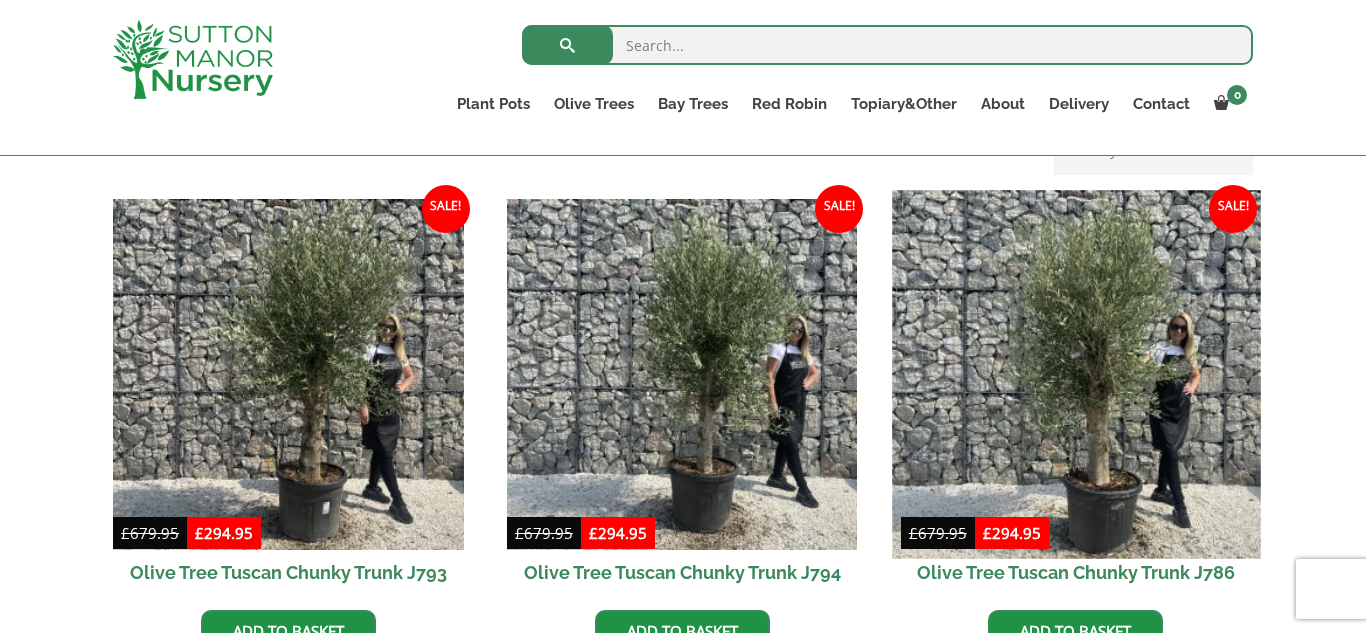 click at bounding box center (1076, 374) 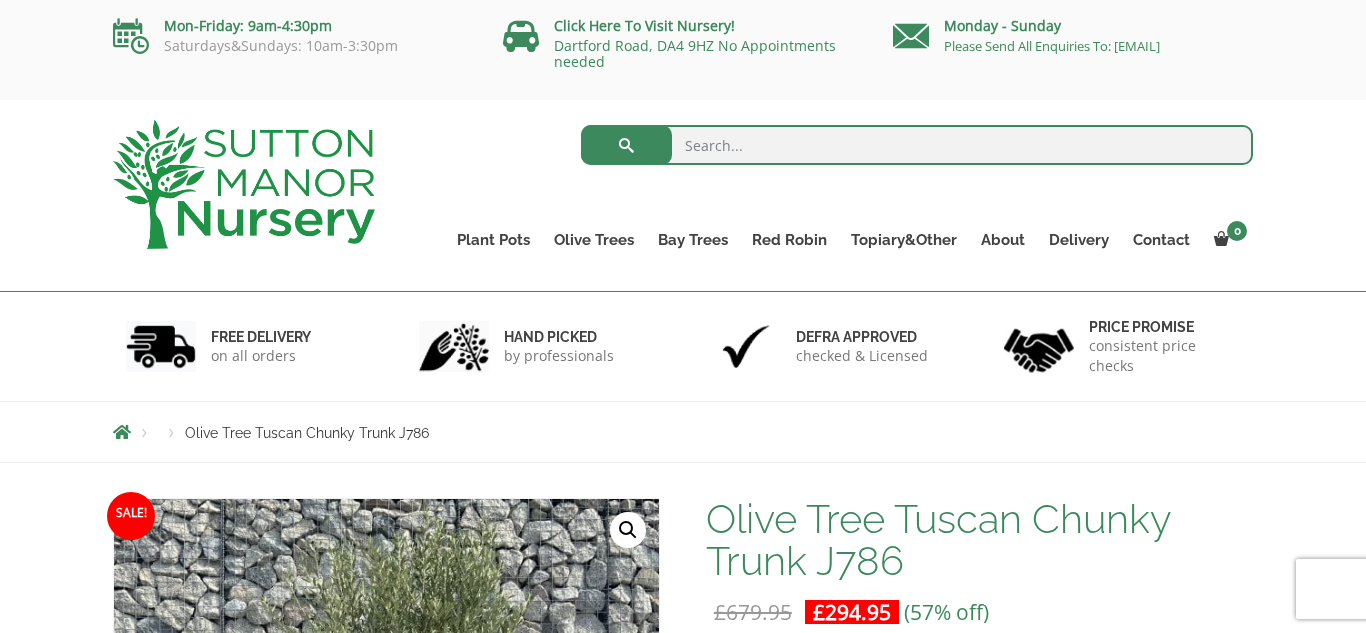 scroll, scrollTop: 0, scrollLeft: 0, axis: both 